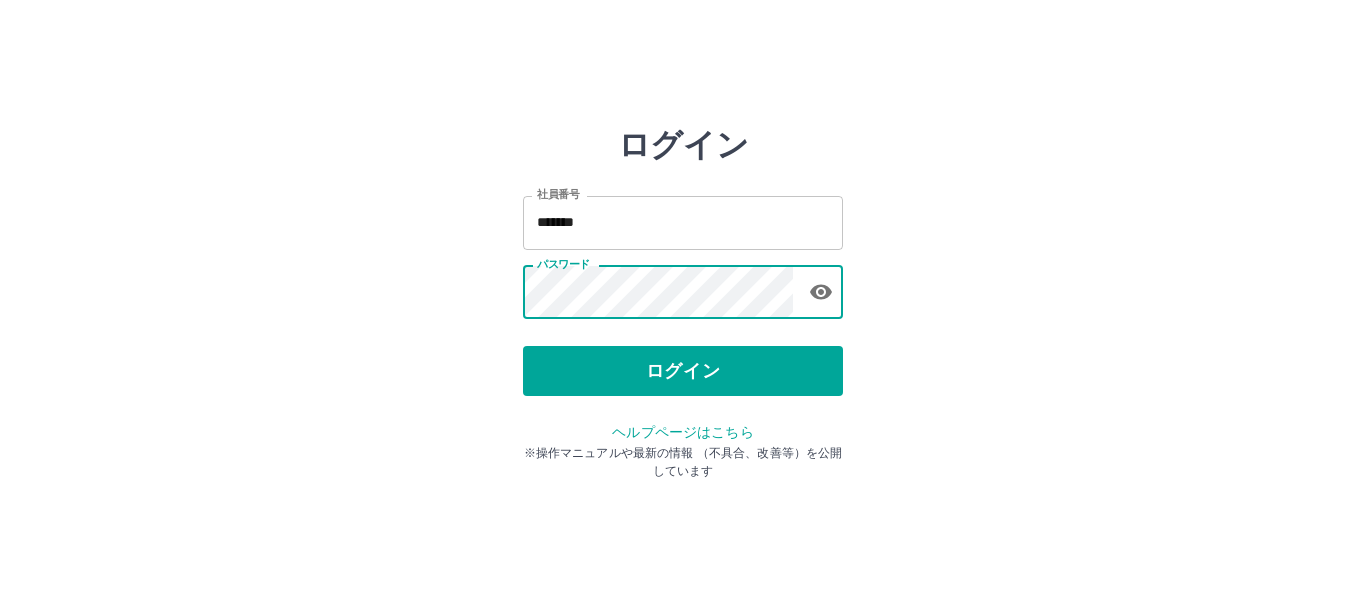 scroll, scrollTop: 0, scrollLeft: 0, axis: both 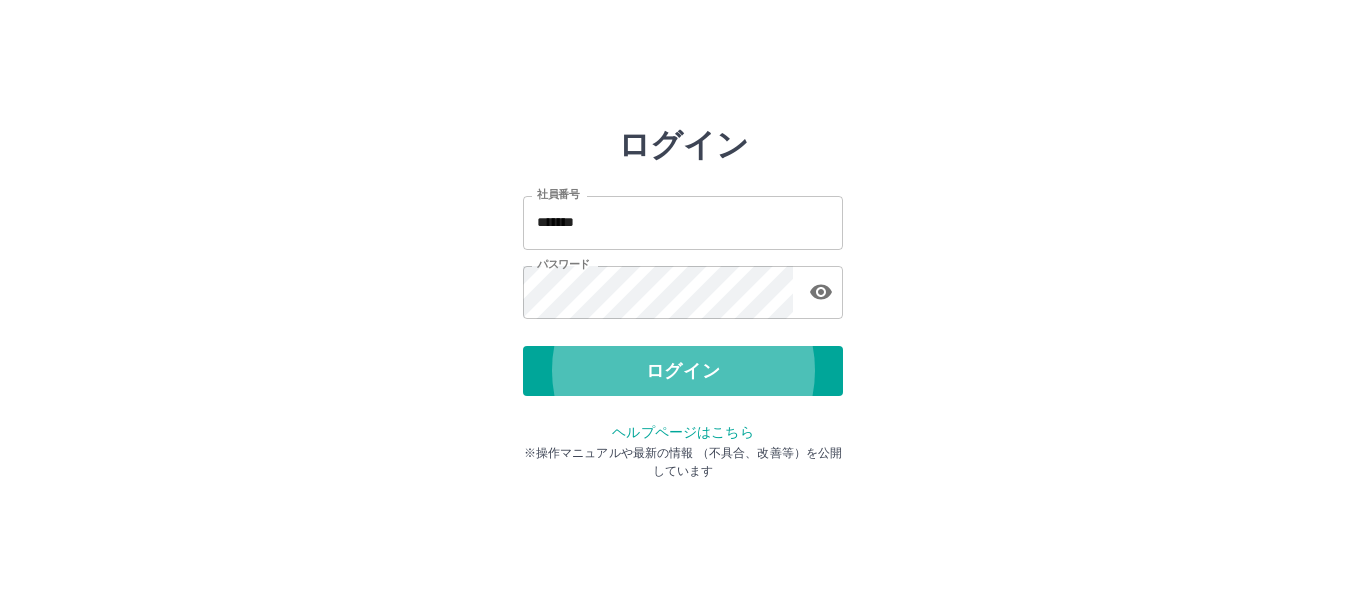 click on "ログイン" at bounding box center [683, 371] 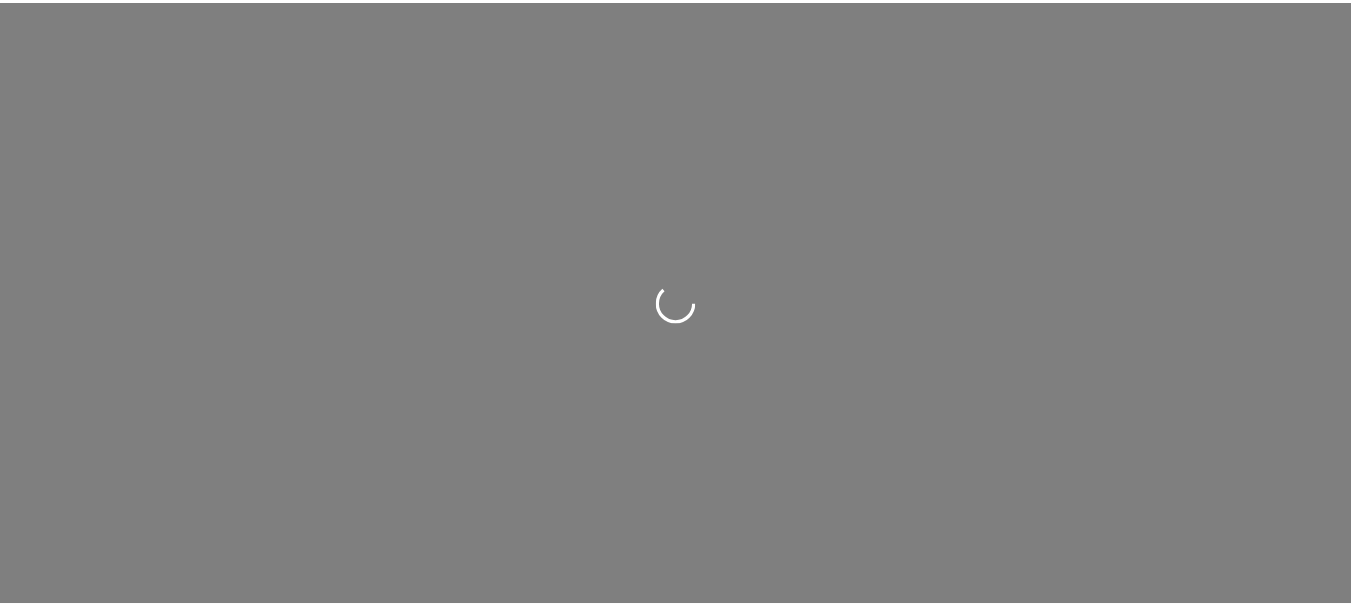 scroll, scrollTop: 0, scrollLeft: 0, axis: both 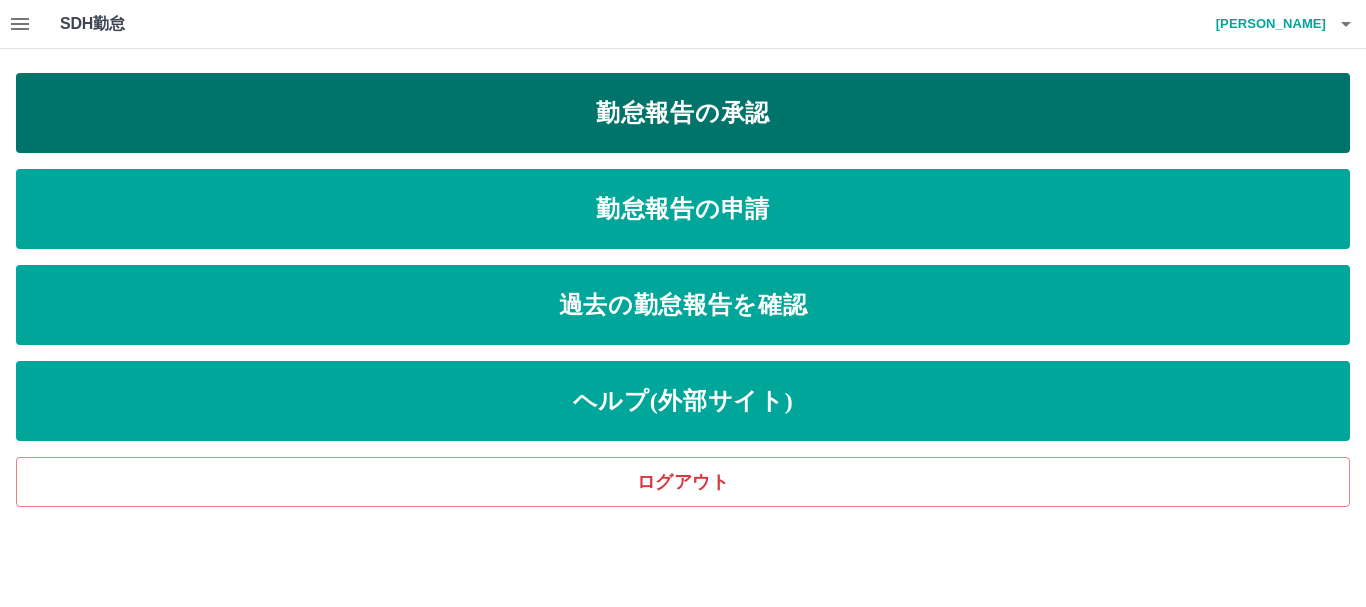 click on "勤怠報告の承認" at bounding box center [683, 113] 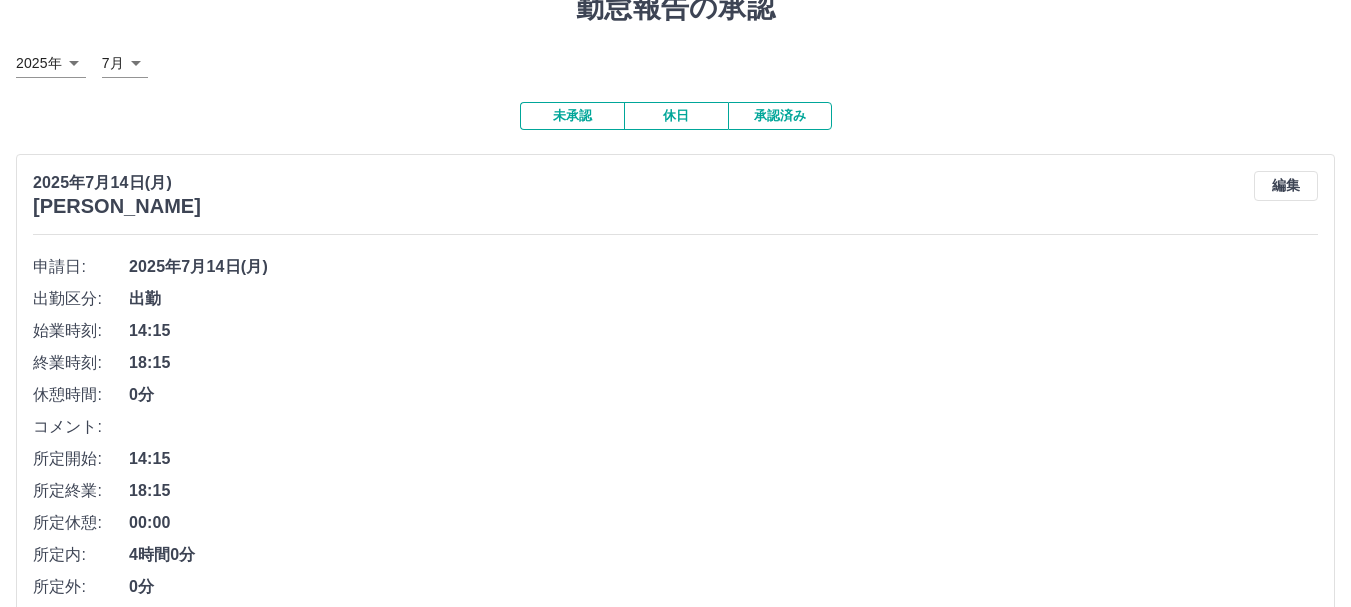 scroll, scrollTop: 300, scrollLeft: 0, axis: vertical 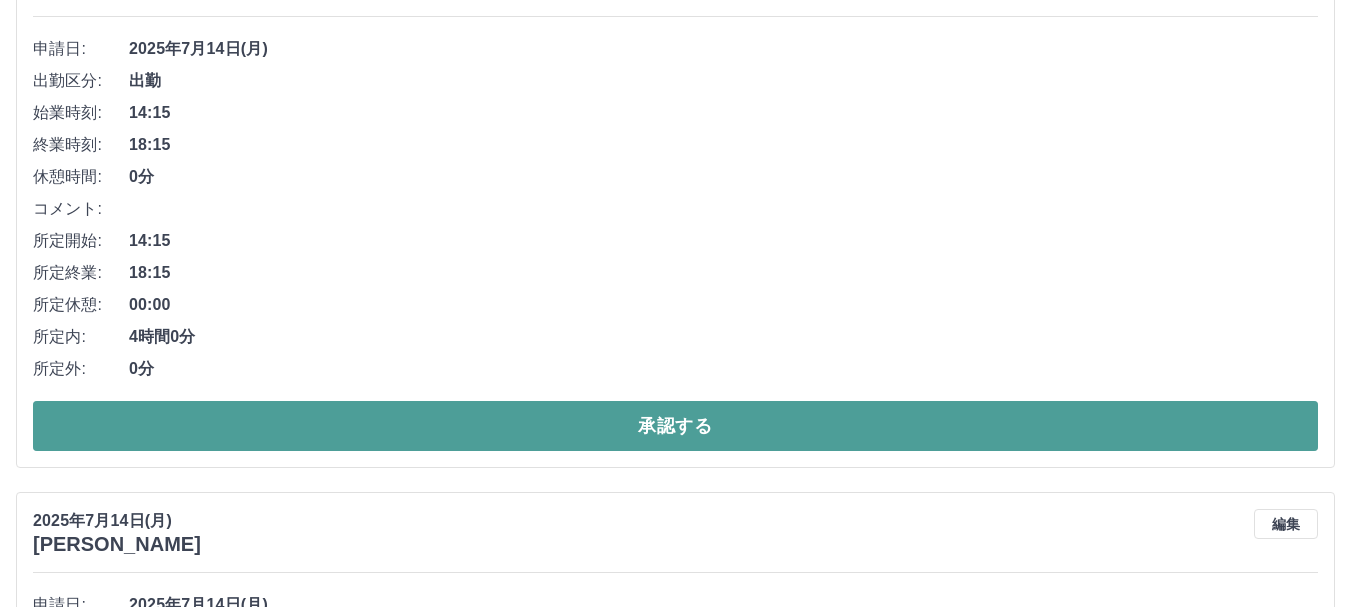click on "承認する" at bounding box center (675, 426) 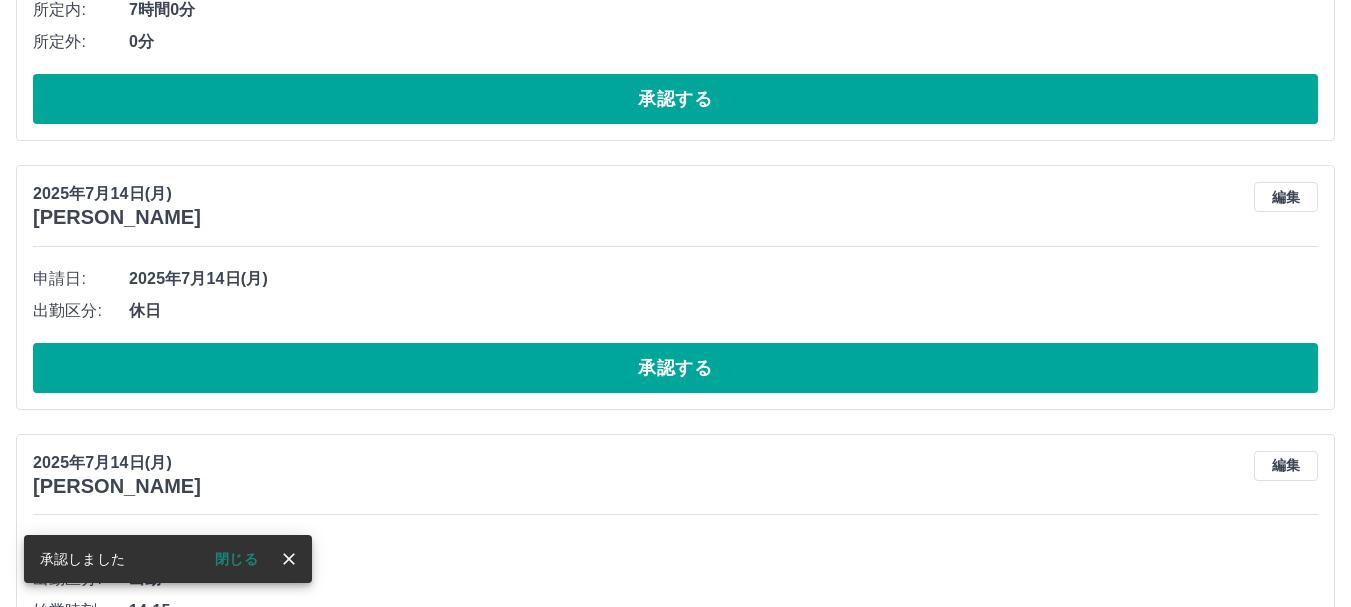 scroll, scrollTop: 1200, scrollLeft: 0, axis: vertical 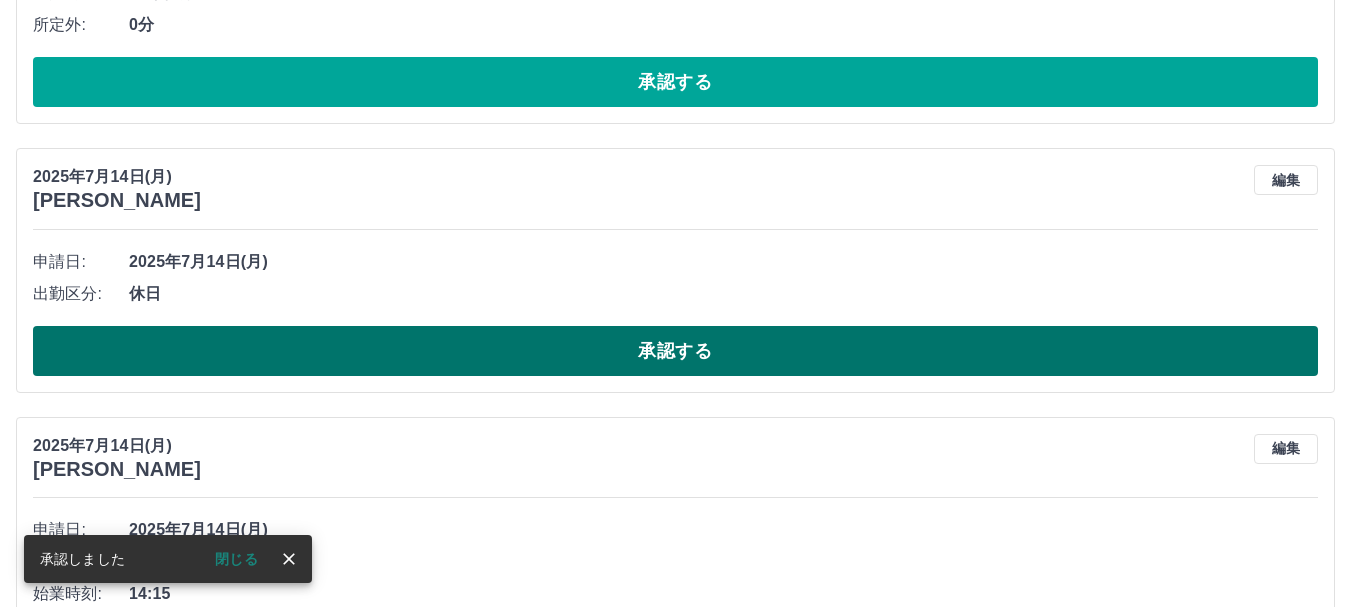 click on "承認する" at bounding box center [675, 351] 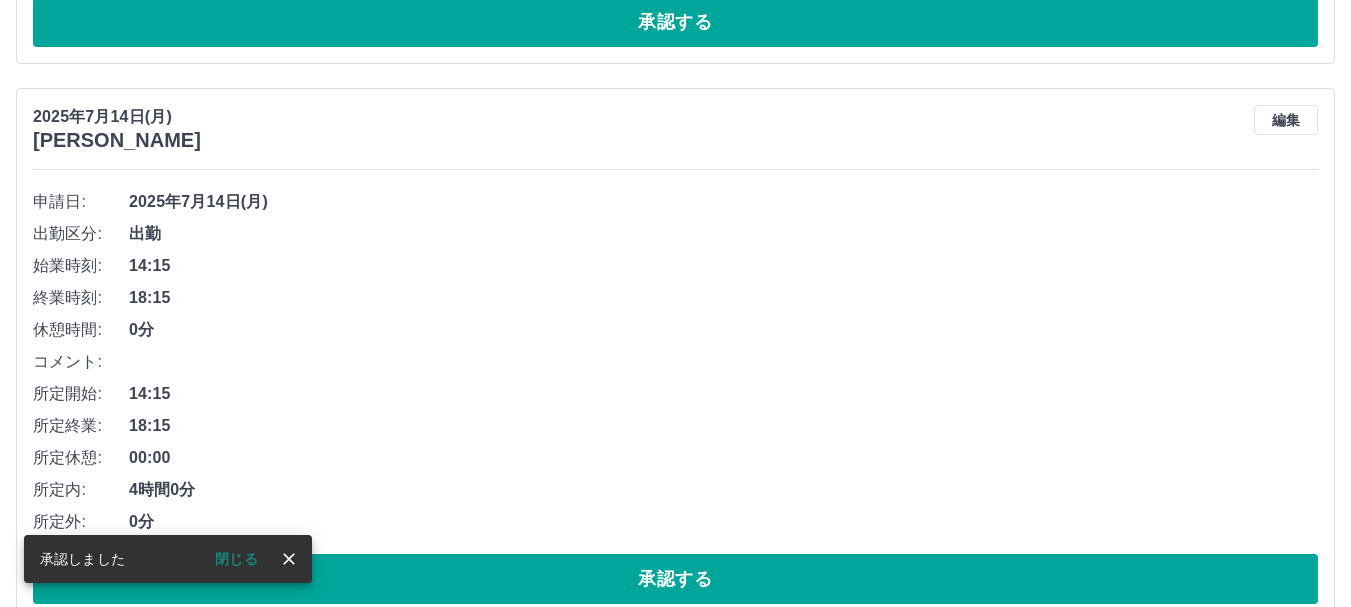 scroll, scrollTop: 1300, scrollLeft: 0, axis: vertical 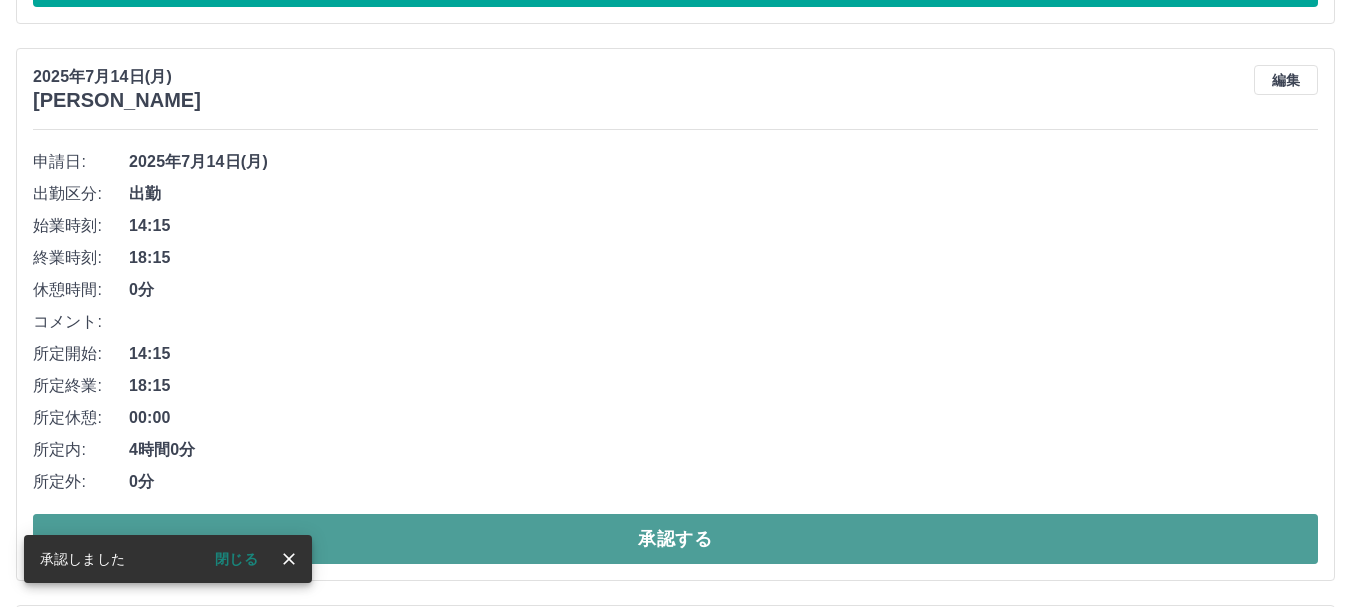 click on "承認する" at bounding box center (675, 539) 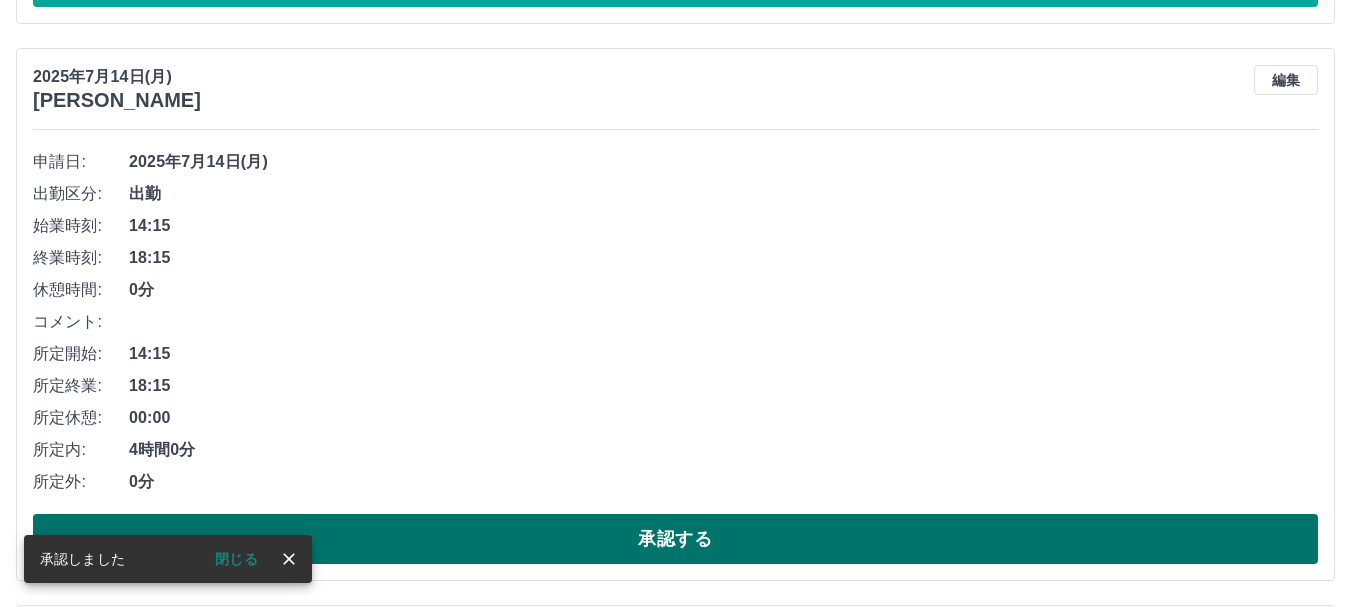 click on "承認する" at bounding box center [675, 539] 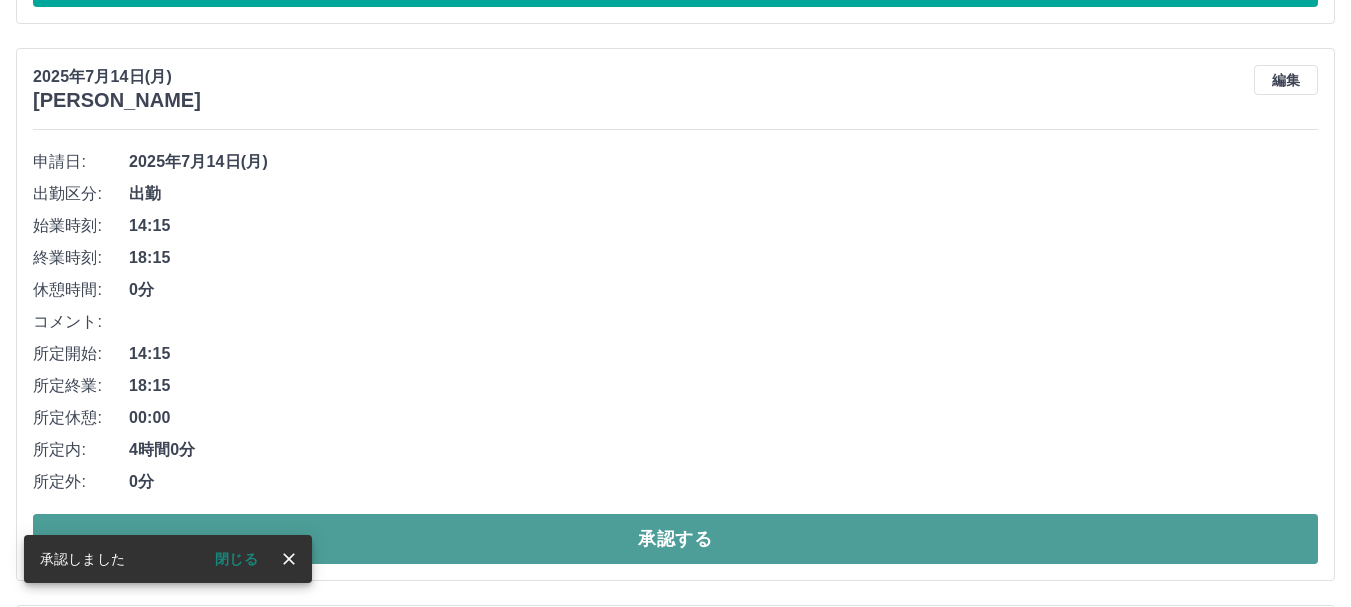 click on "承認する" at bounding box center (675, 539) 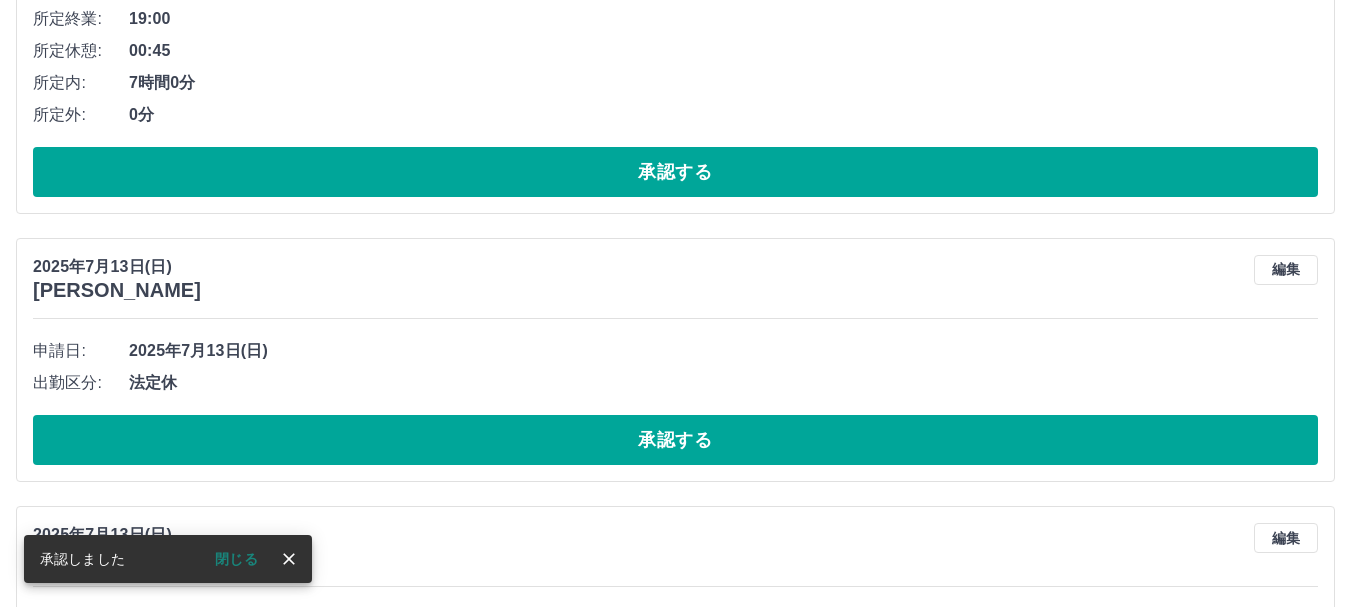 scroll, scrollTop: 1800, scrollLeft: 0, axis: vertical 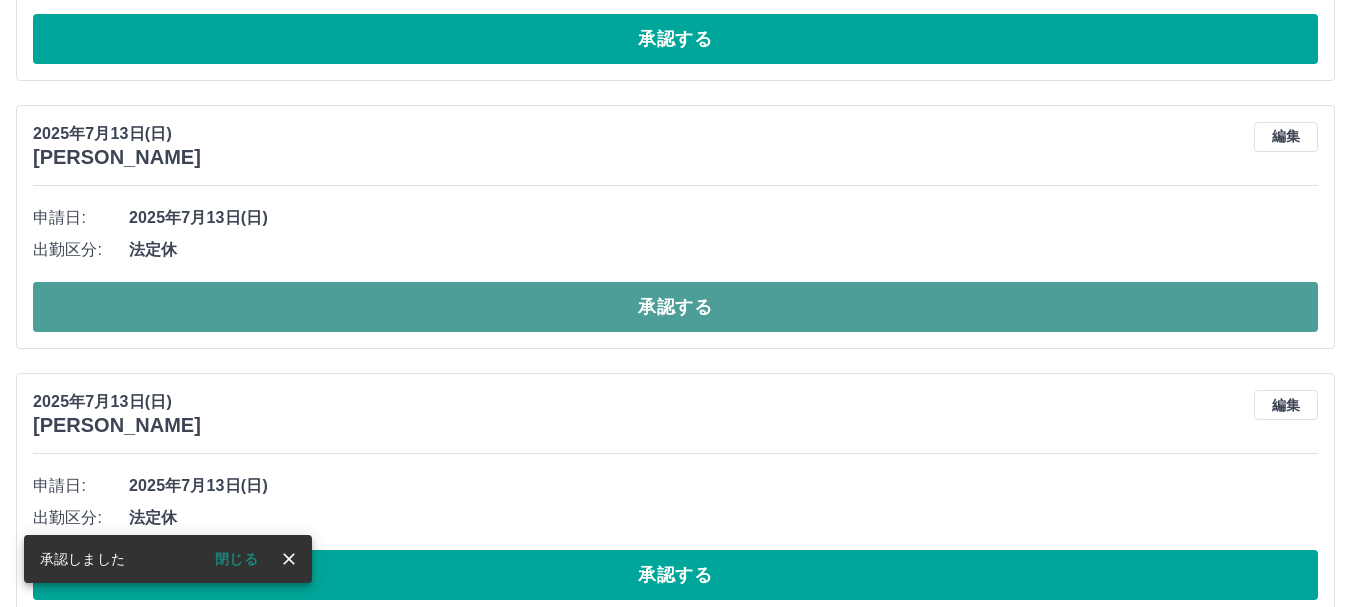 click on "承認する" at bounding box center [675, 307] 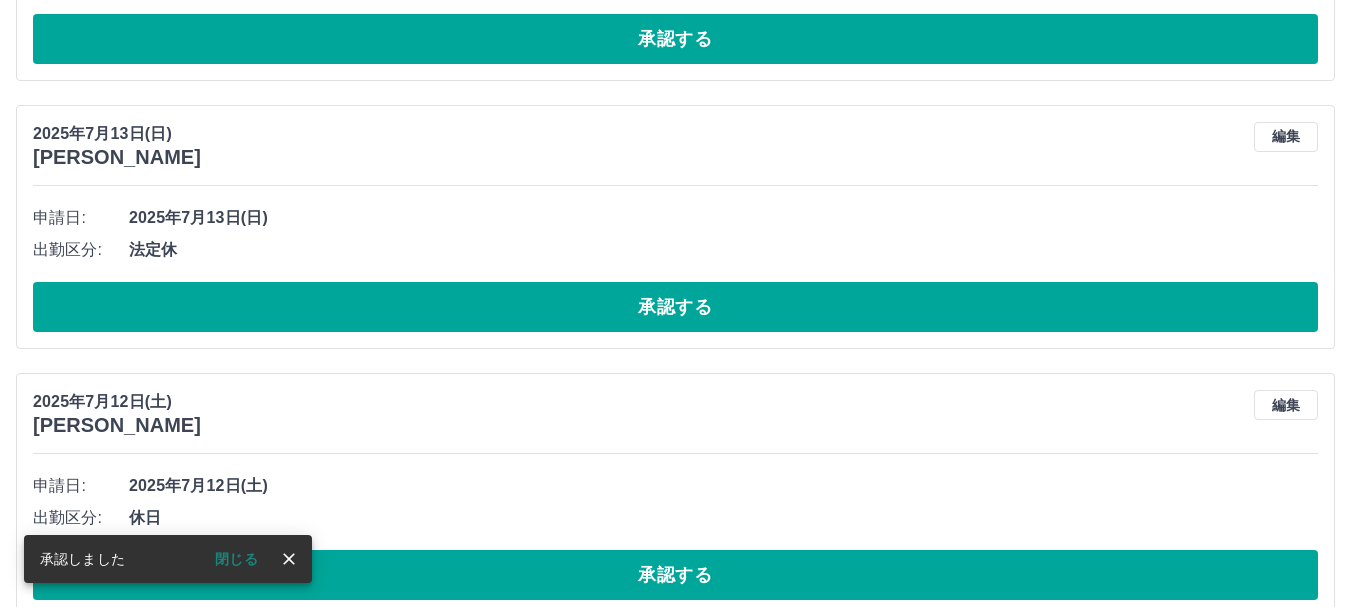 click on "承認する" at bounding box center (675, 307) 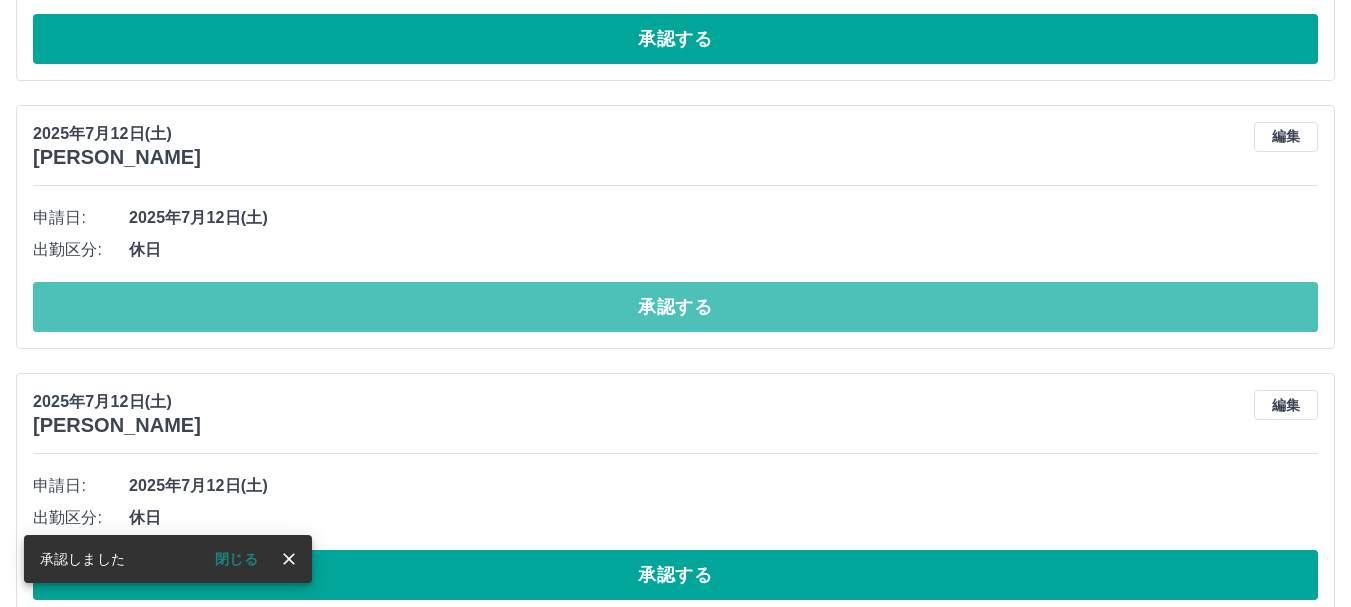 click on "承認する" at bounding box center [675, 307] 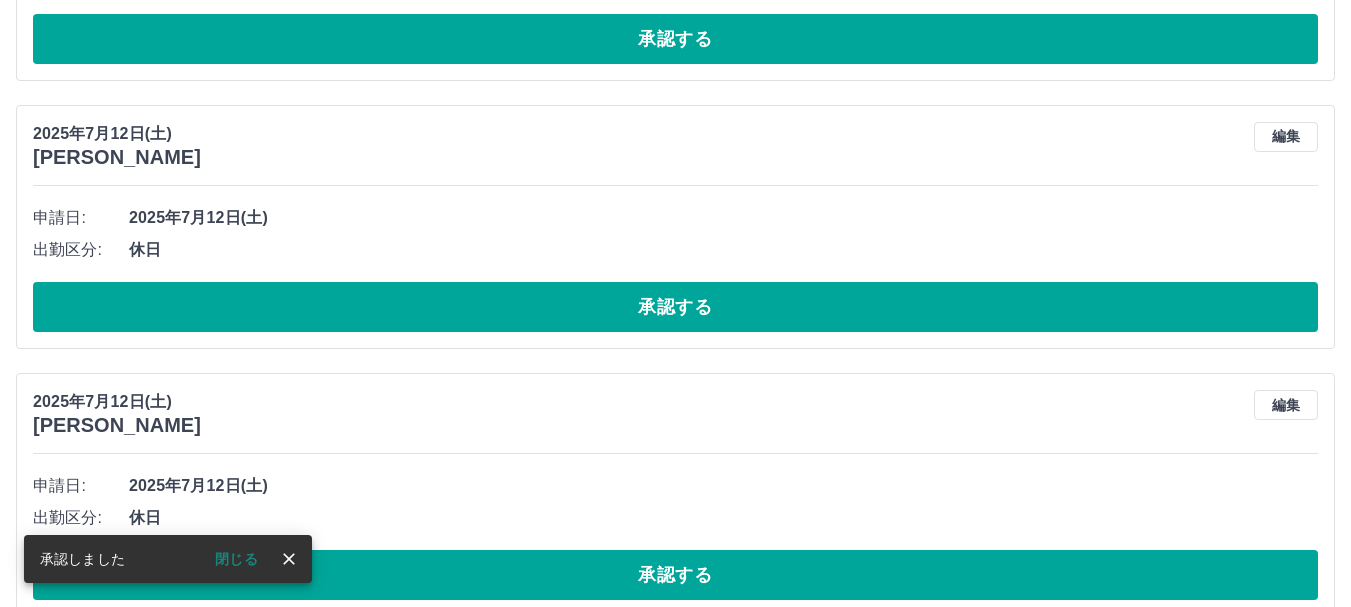 click on "承認する" at bounding box center (675, 307) 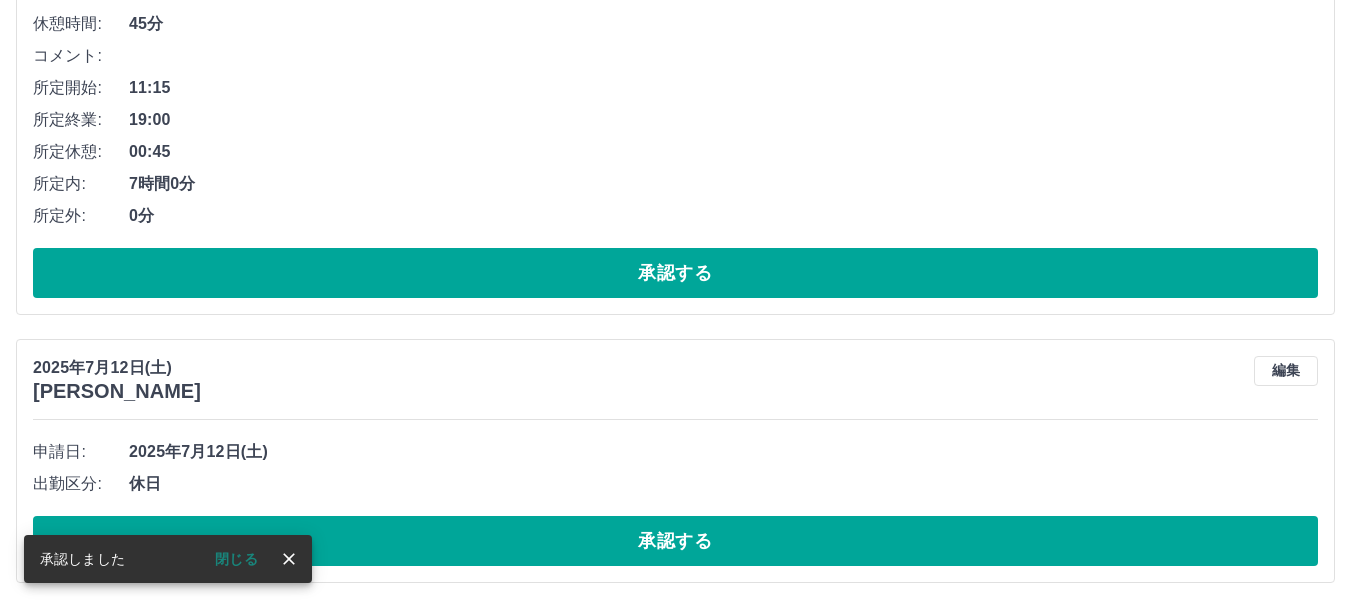 scroll, scrollTop: 1568, scrollLeft: 0, axis: vertical 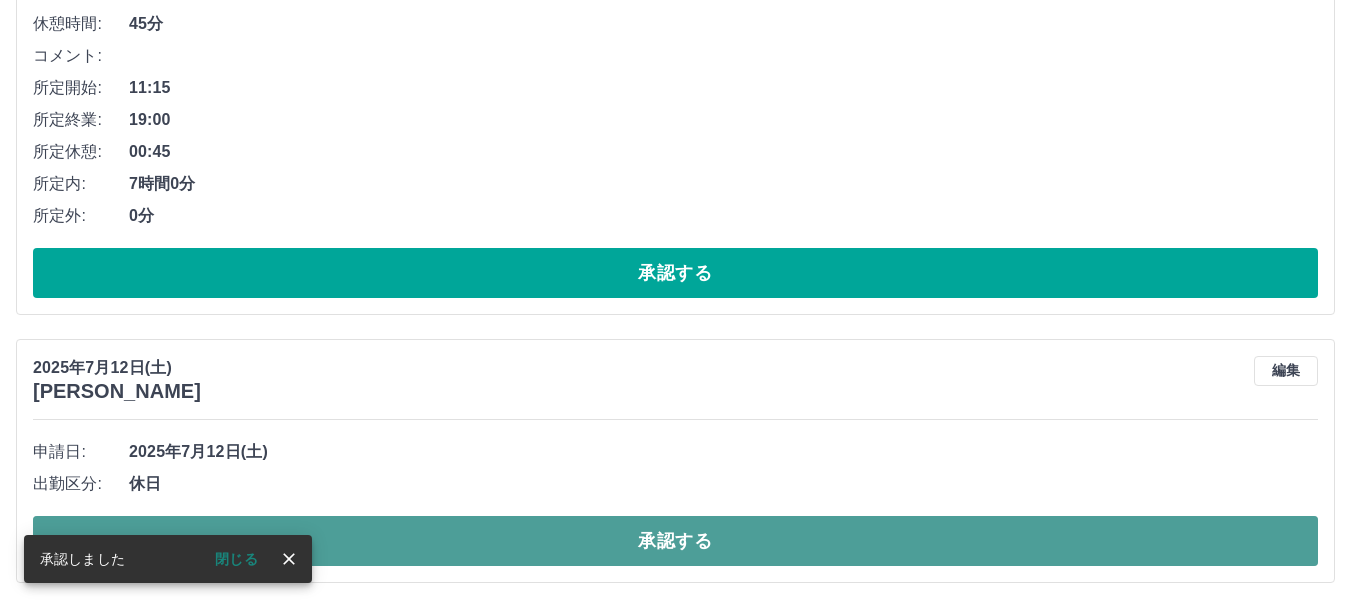 click on "承認する" at bounding box center [675, 541] 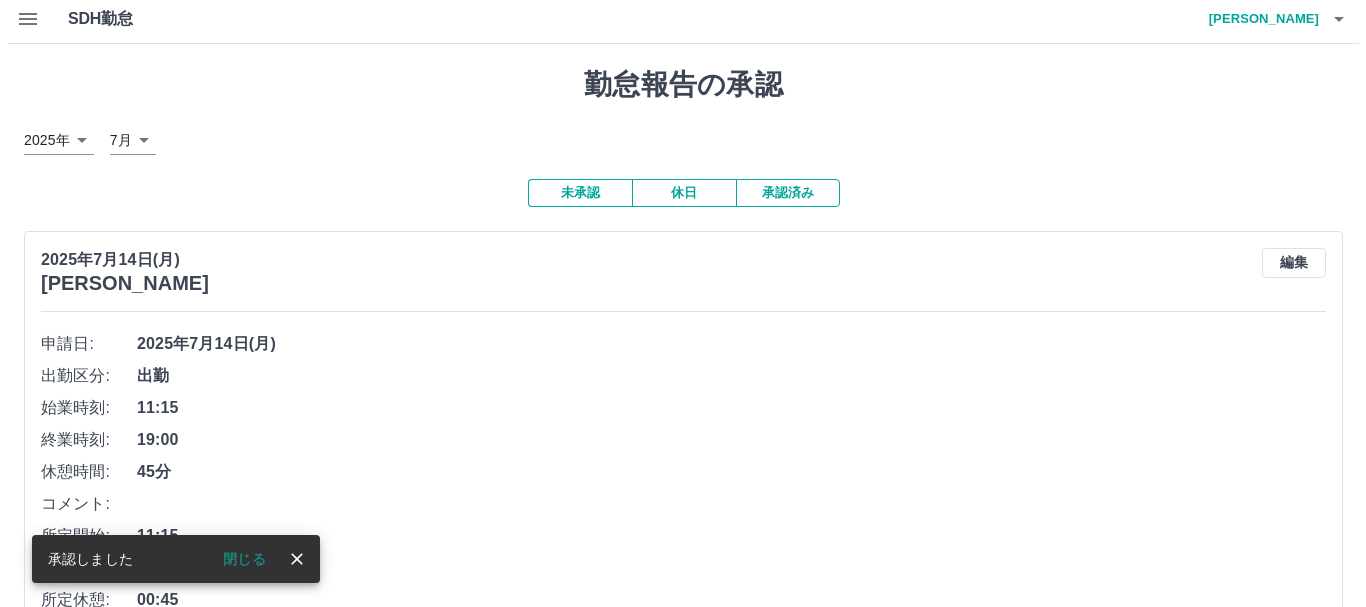 scroll, scrollTop: 0, scrollLeft: 0, axis: both 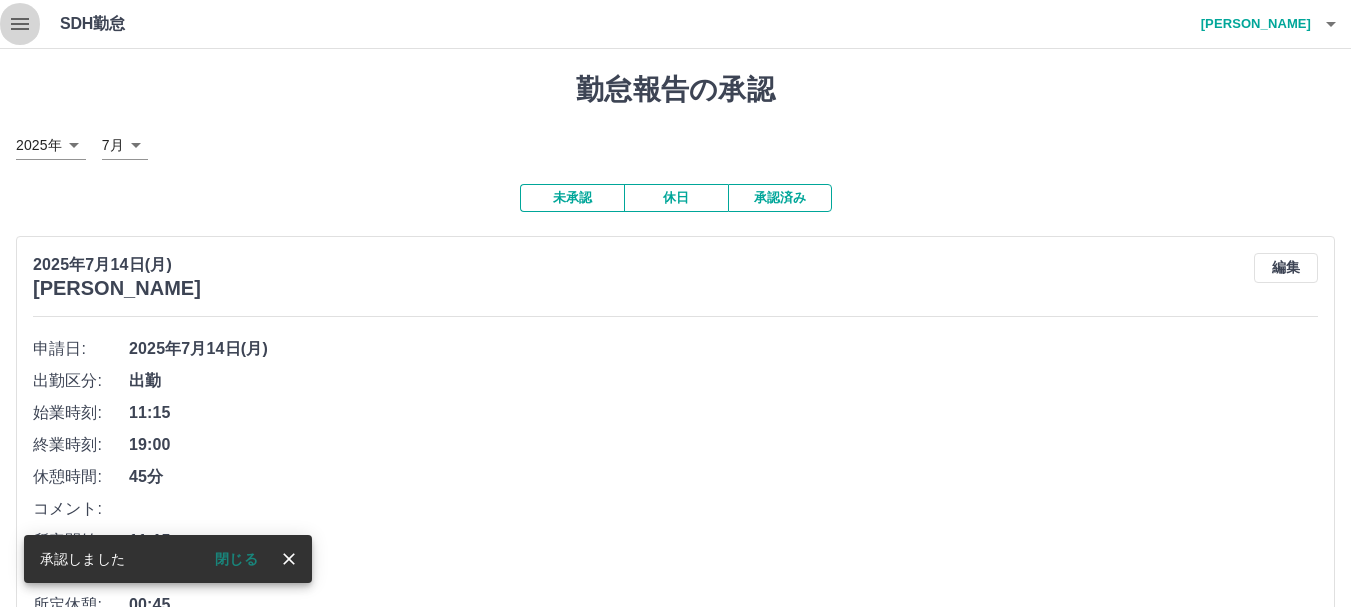 click 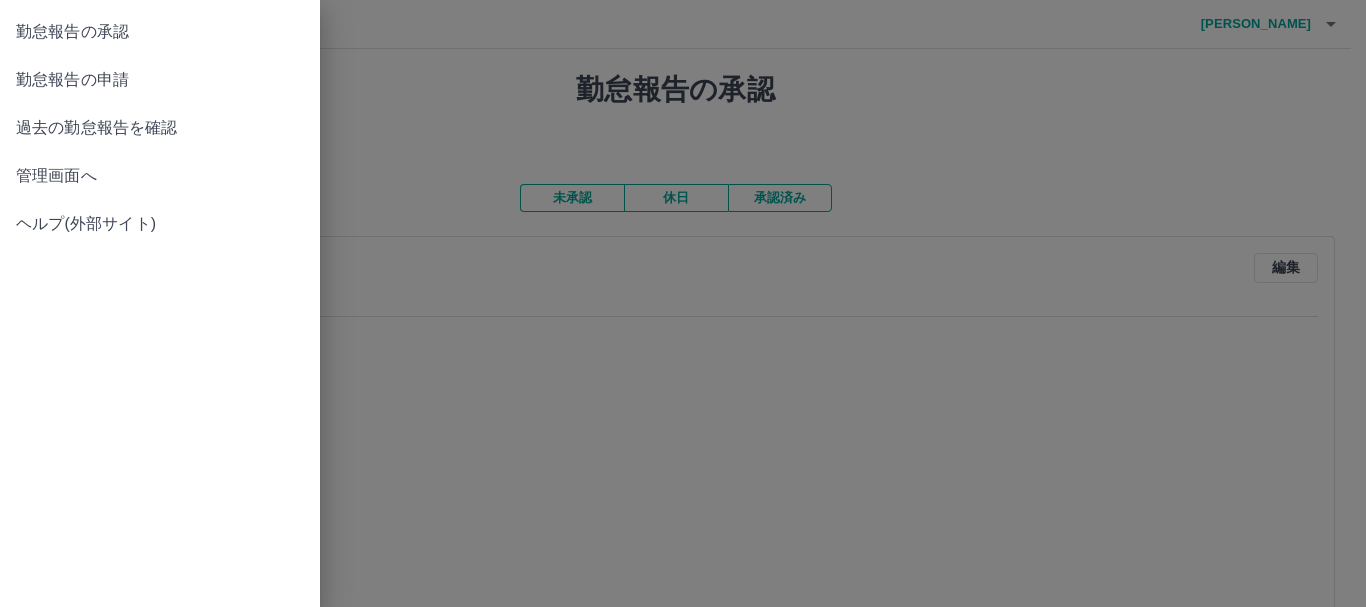 click on "勤怠報告の申請" at bounding box center [160, 80] 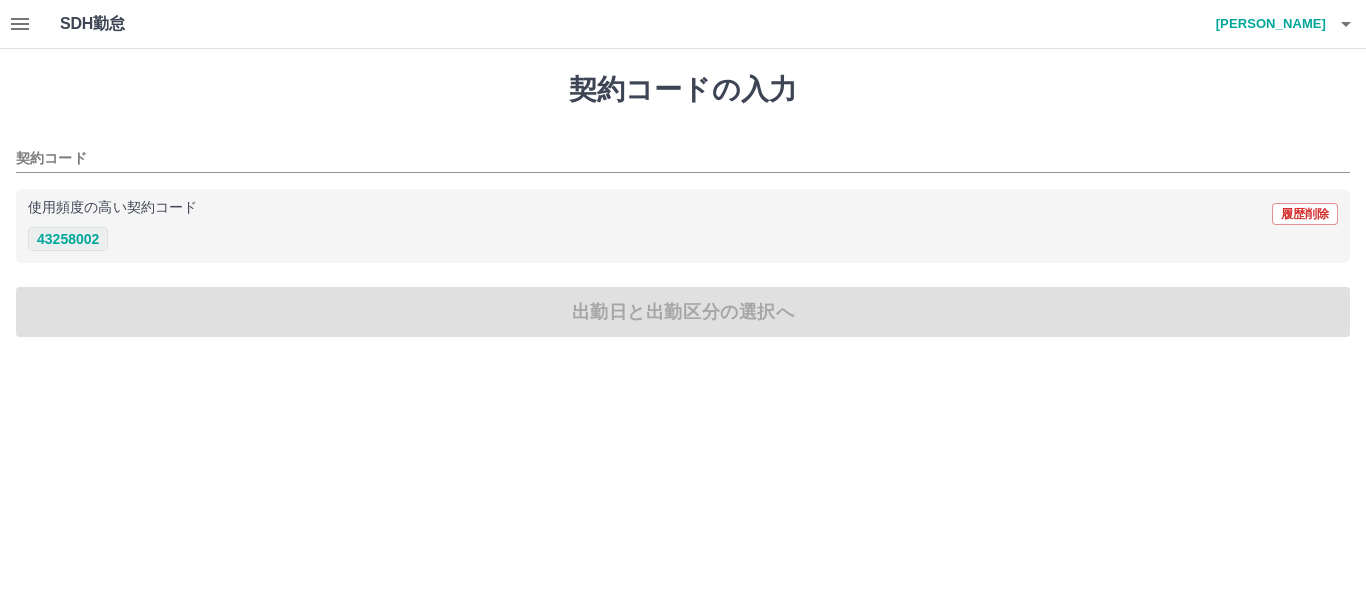 click on "43258002" at bounding box center [68, 239] 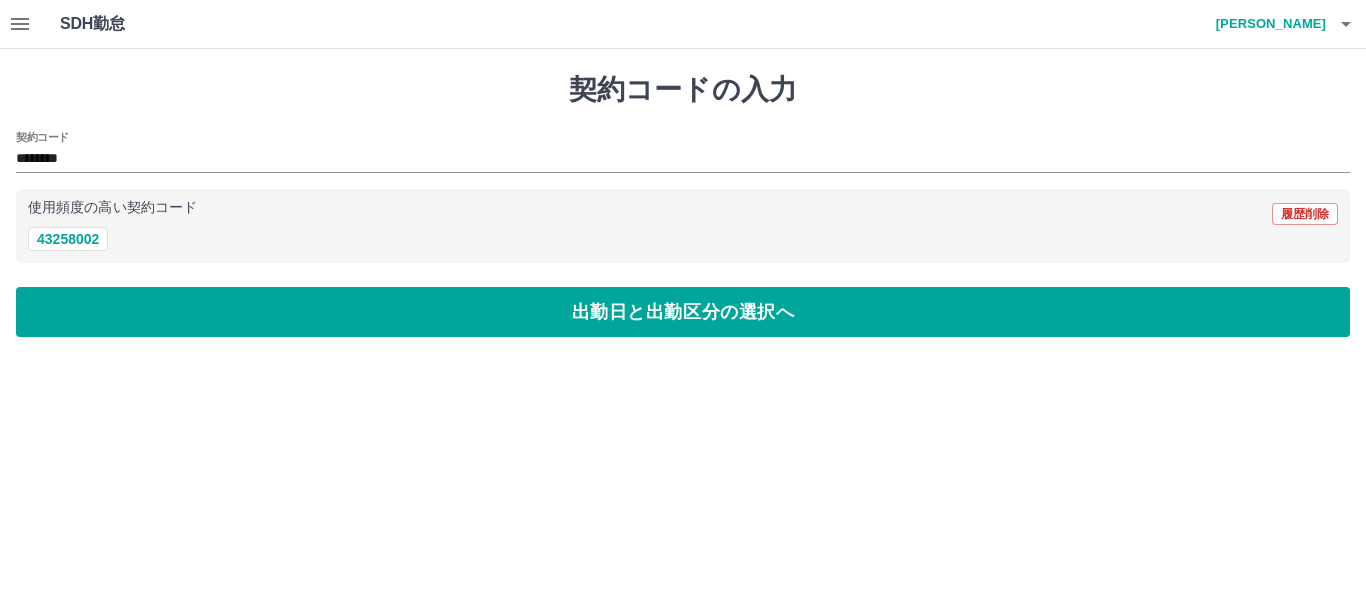 click on "契約コードの入力 契約コード ******** 使用頻度の高い契約コード 履歴削除 43258002 出勤日と出勤区分の選択へ" at bounding box center [683, 205] 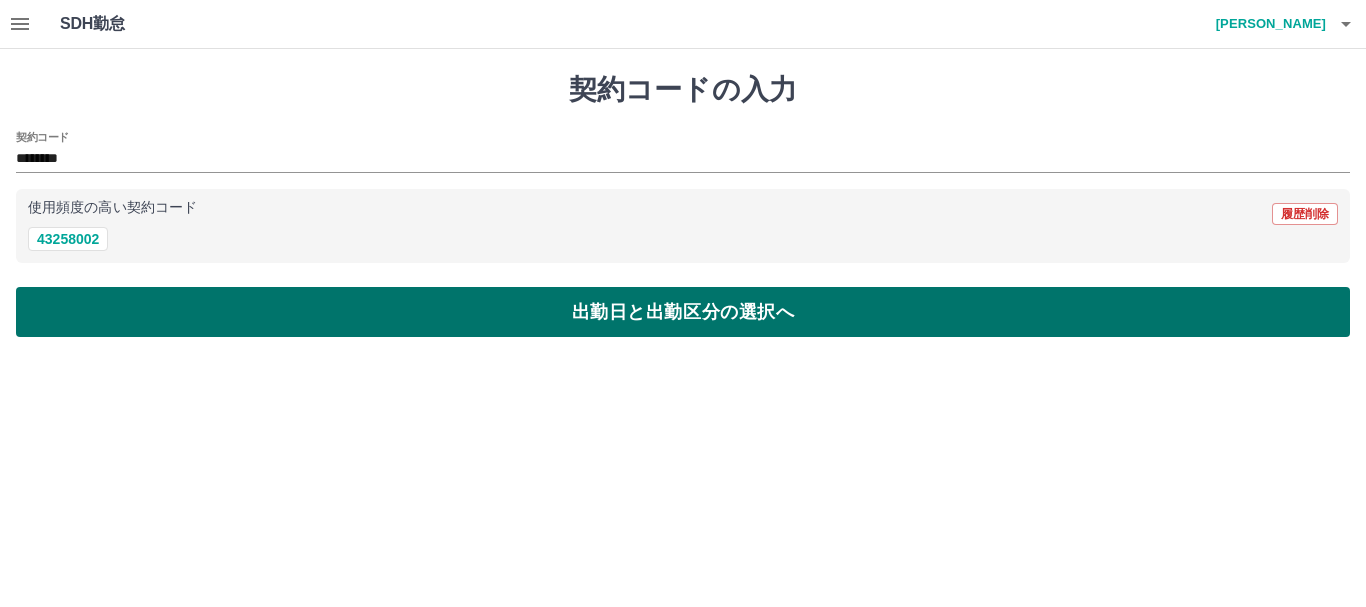click on "出勤日と出勤区分の選択へ" at bounding box center (683, 312) 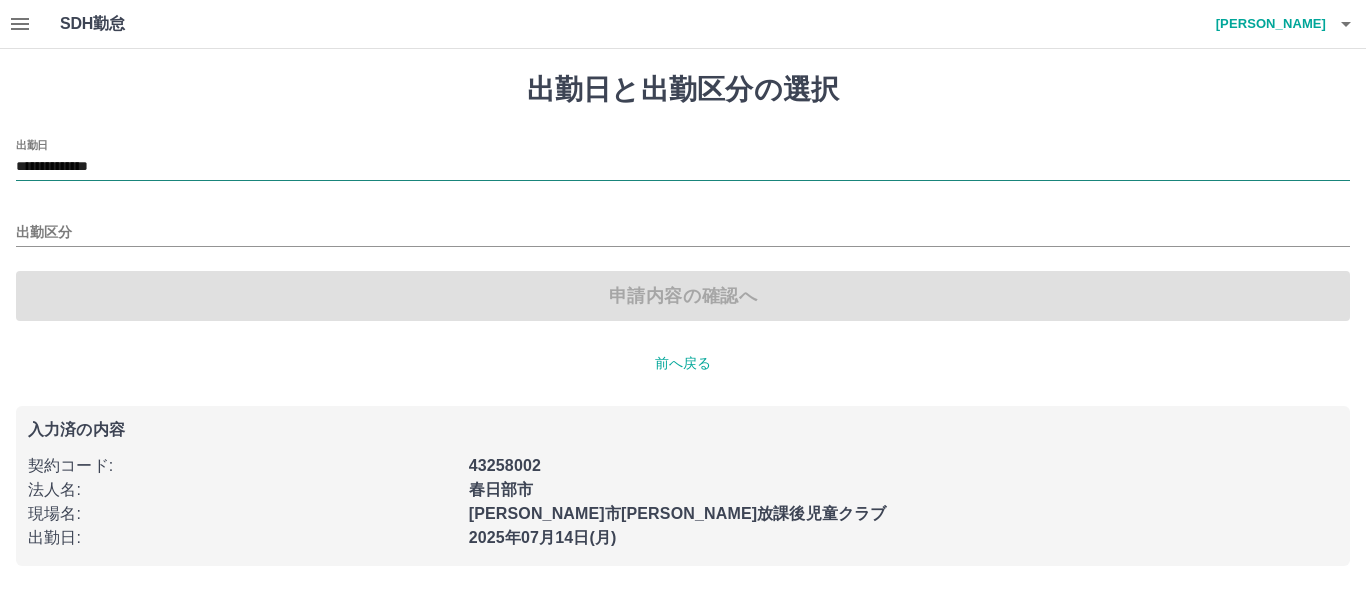 click on "**********" at bounding box center (683, 167) 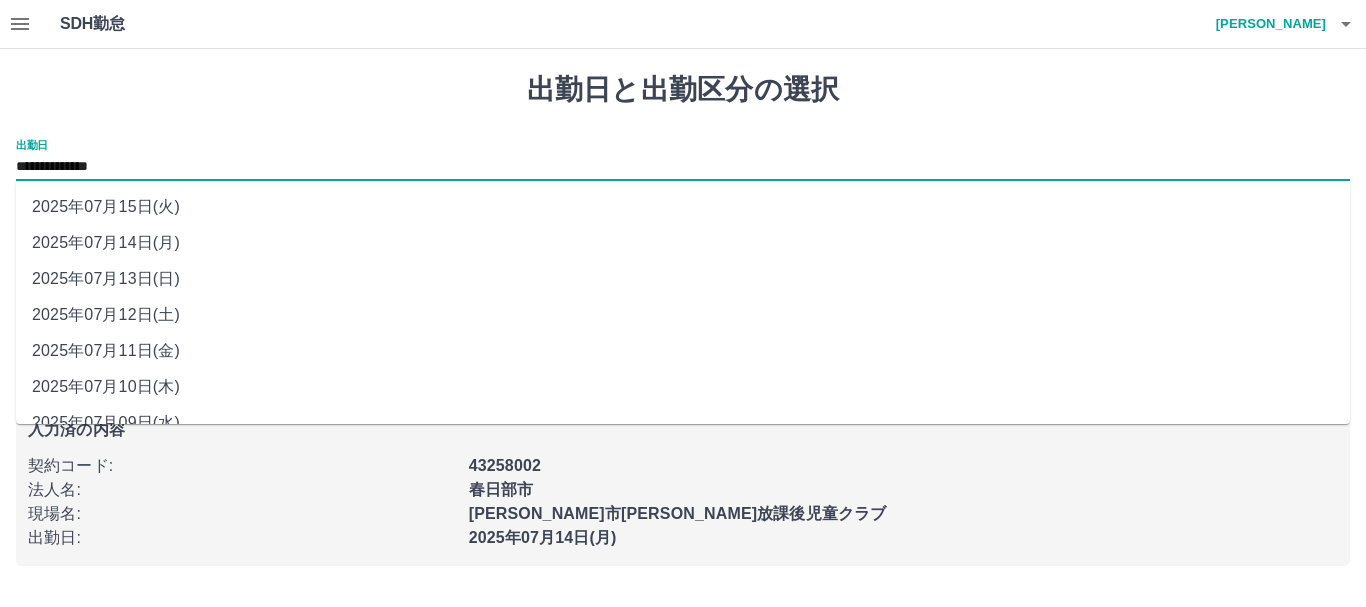 click on "2025年07月13日(日)" at bounding box center (683, 279) 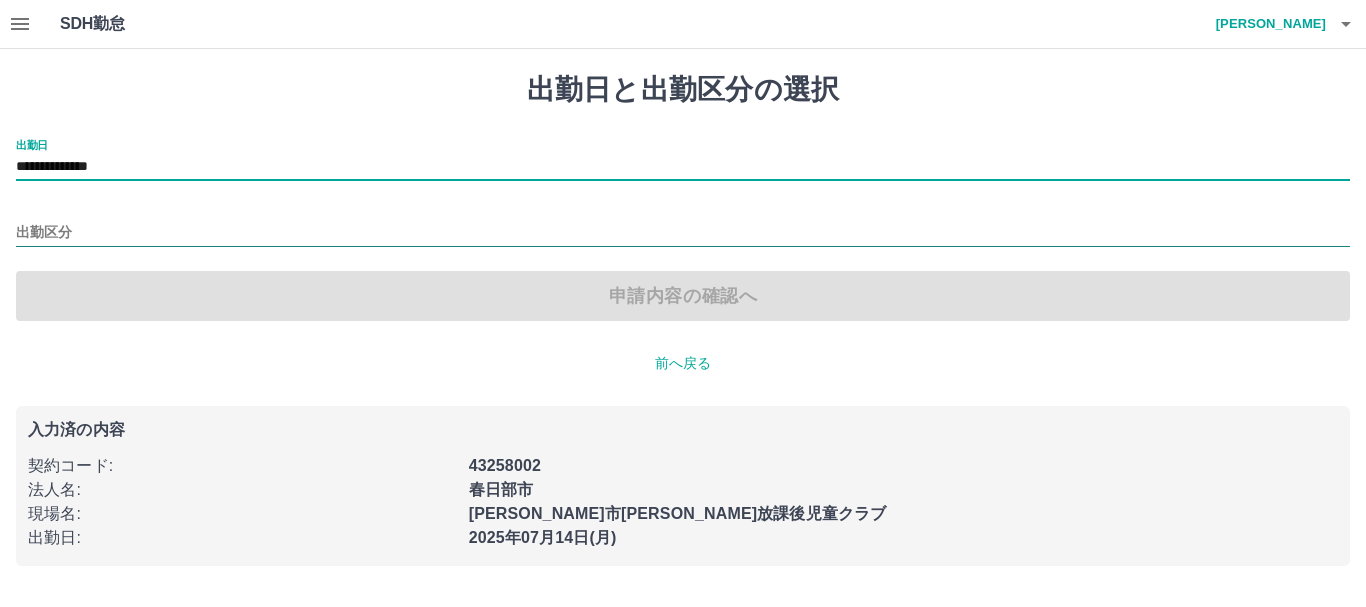 click on "出勤区分" at bounding box center (683, 233) 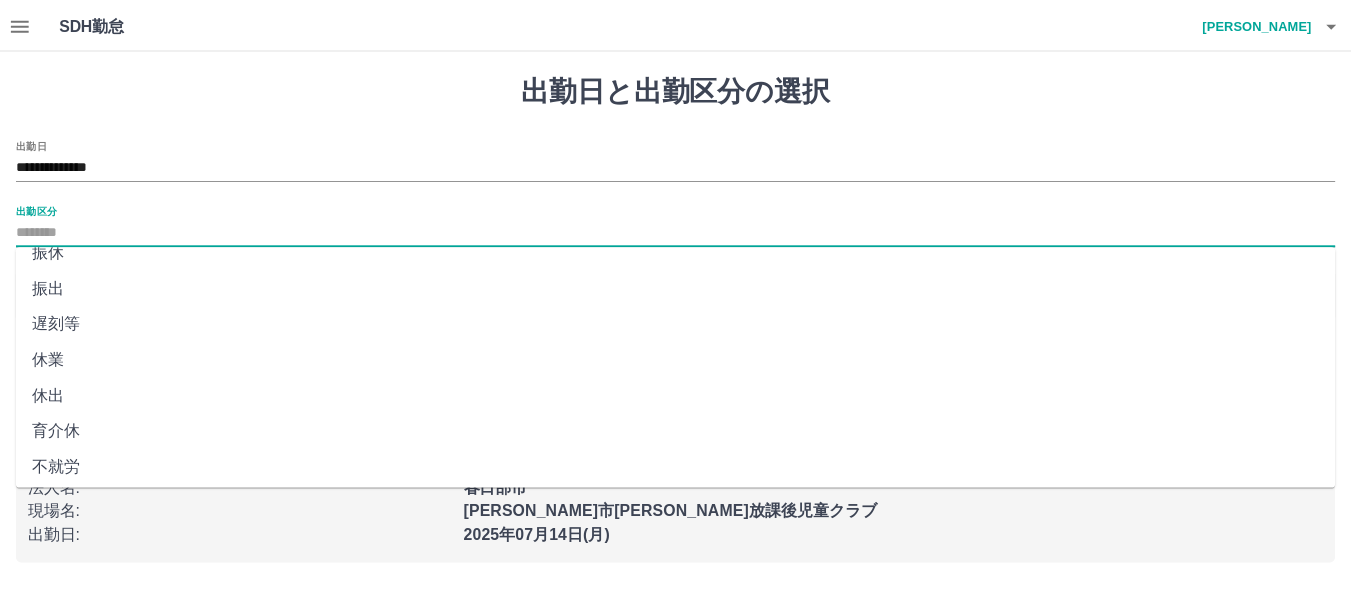 scroll, scrollTop: 421, scrollLeft: 0, axis: vertical 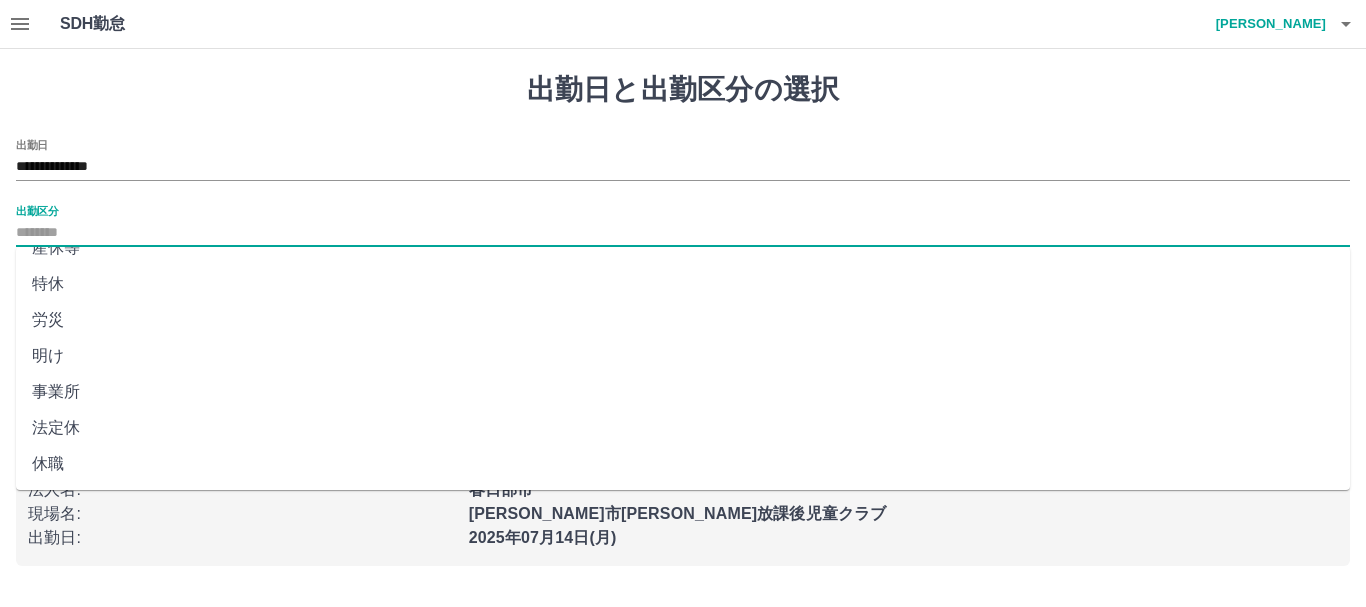 click on "法定休" at bounding box center [683, 428] 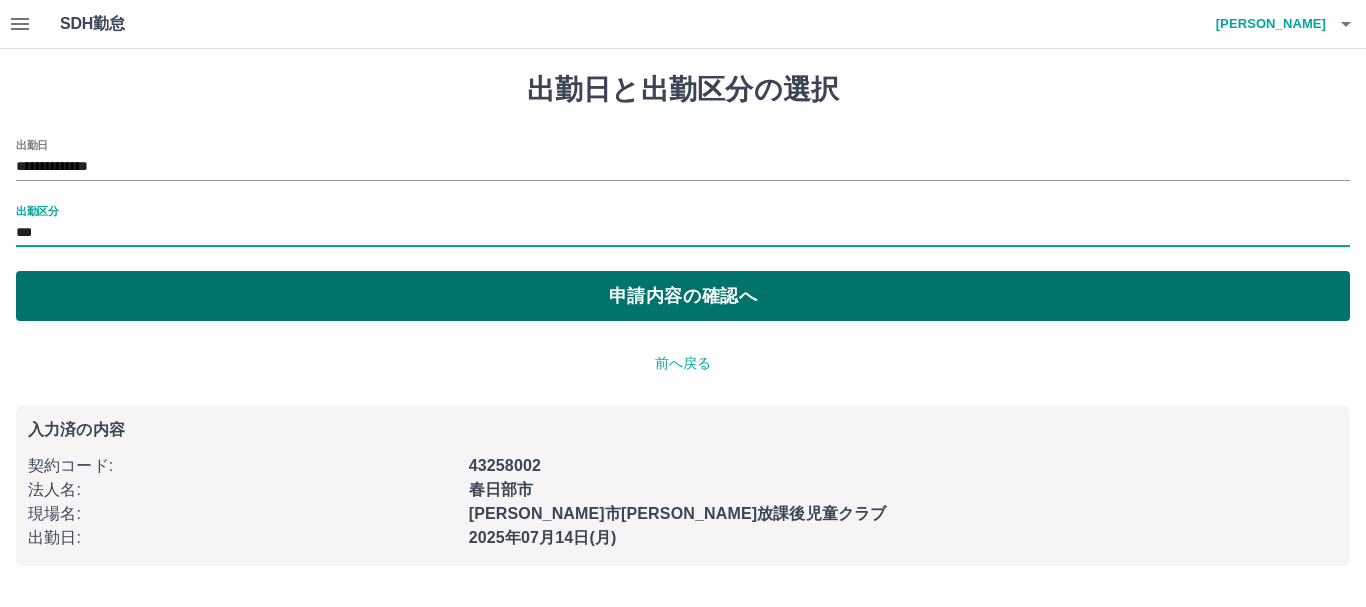 click on "申請内容の確認へ" at bounding box center [683, 296] 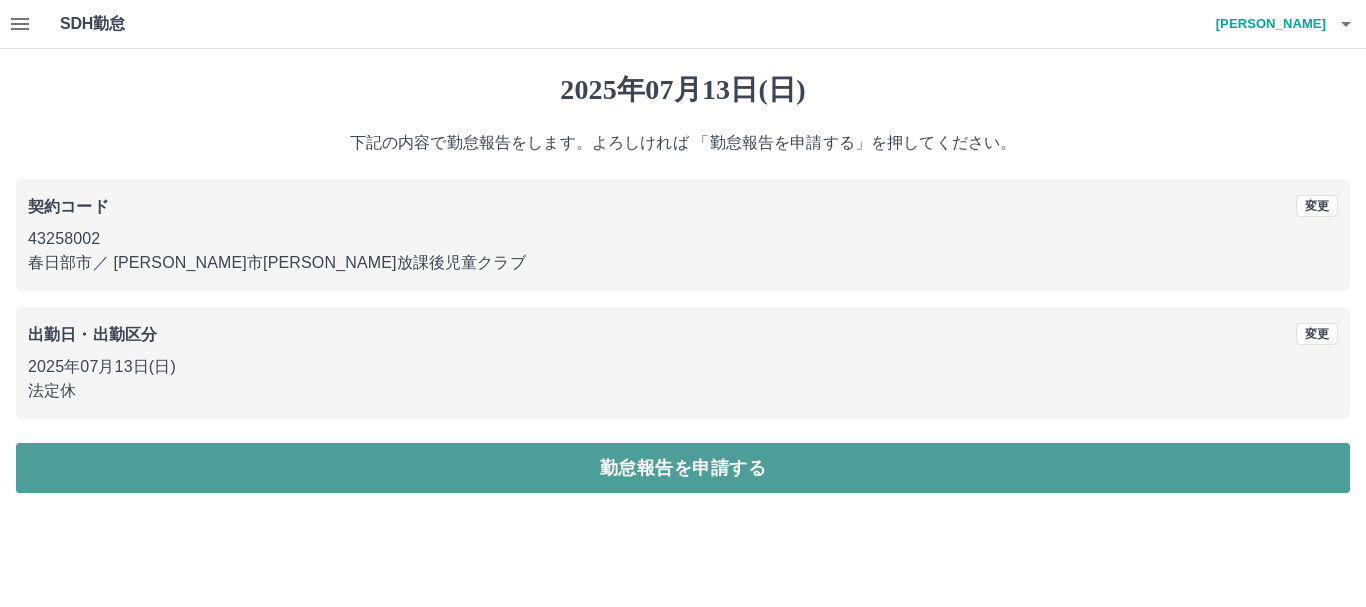 click on "勤怠報告を申請する" at bounding box center [683, 468] 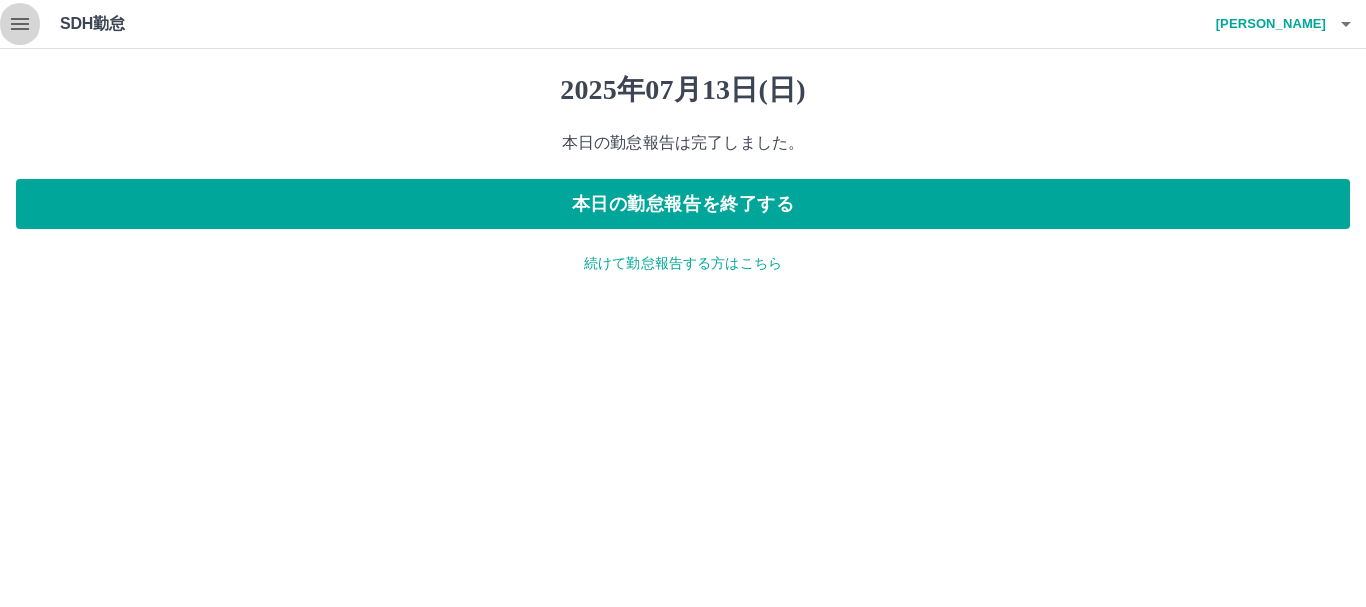 click 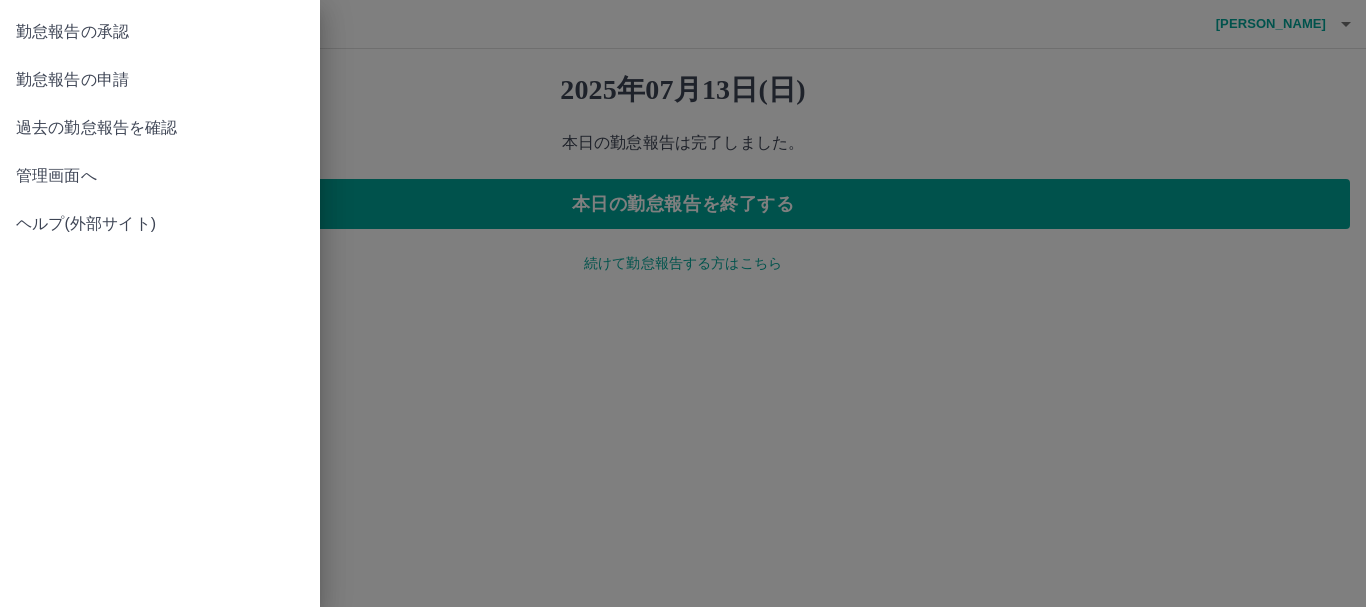click on "勤怠報告の承認" at bounding box center [160, 32] 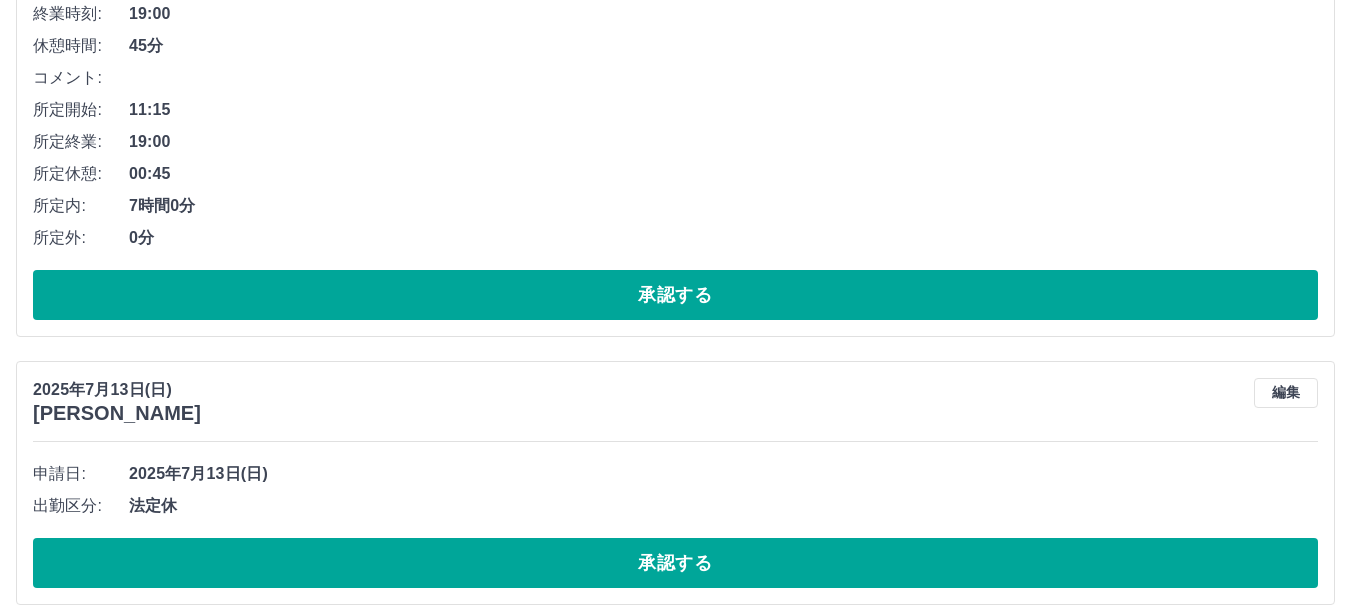 scroll, scrollTop: 1568, scrollLeft: 0, axis: vertical 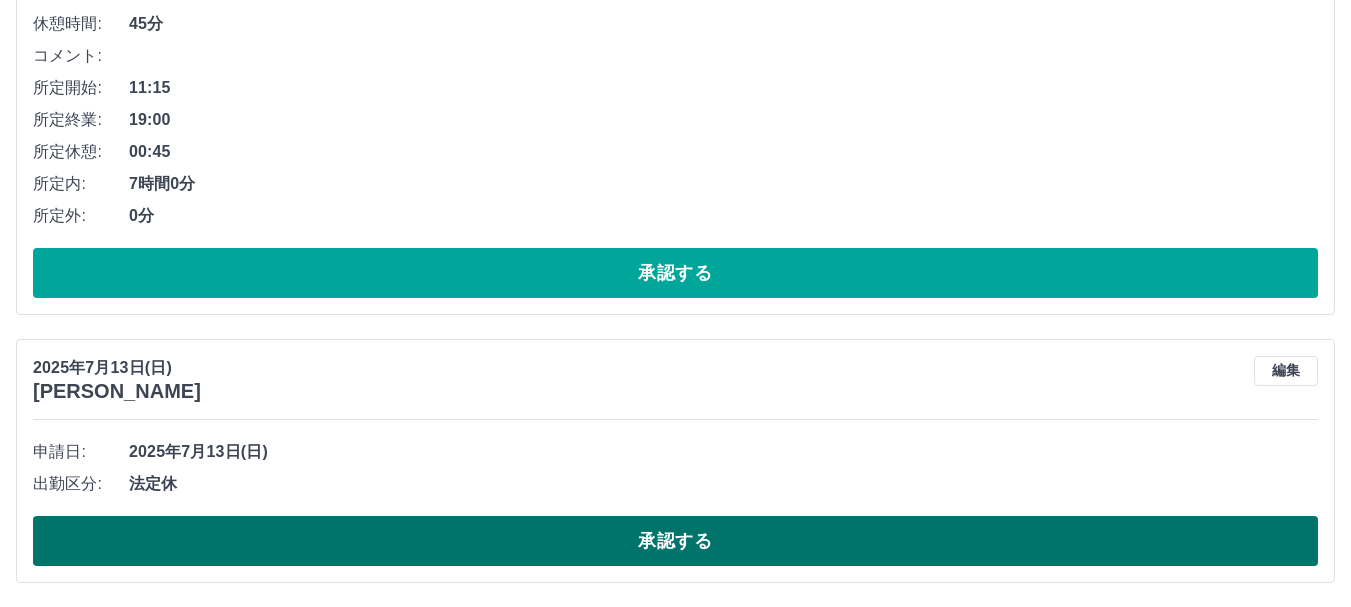 click on "承認する" at bounding box center (675, 541) 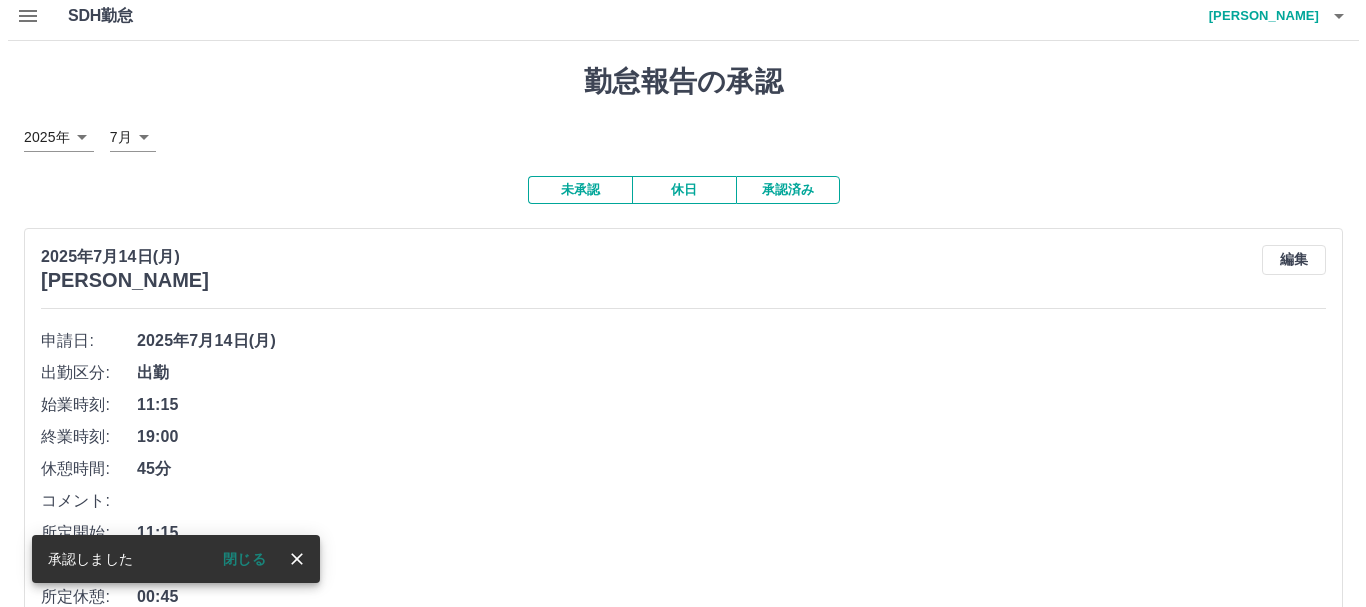 scroll, scrollTop: 0, scrollLeft: 0, axis: both 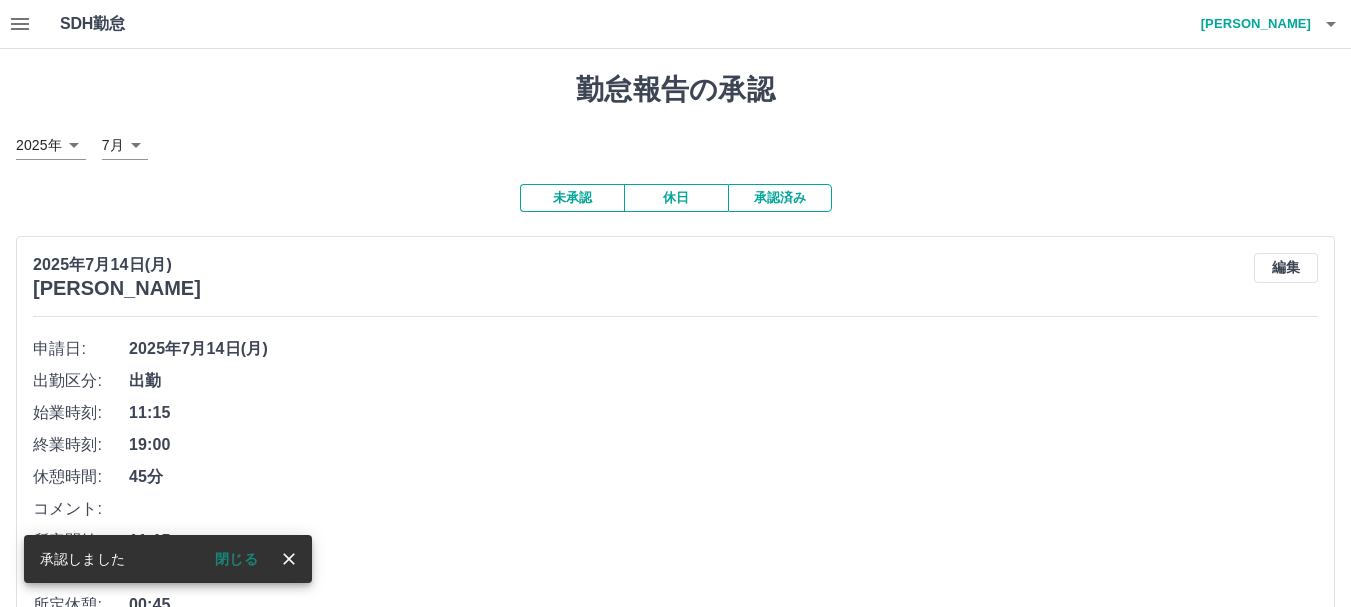 click 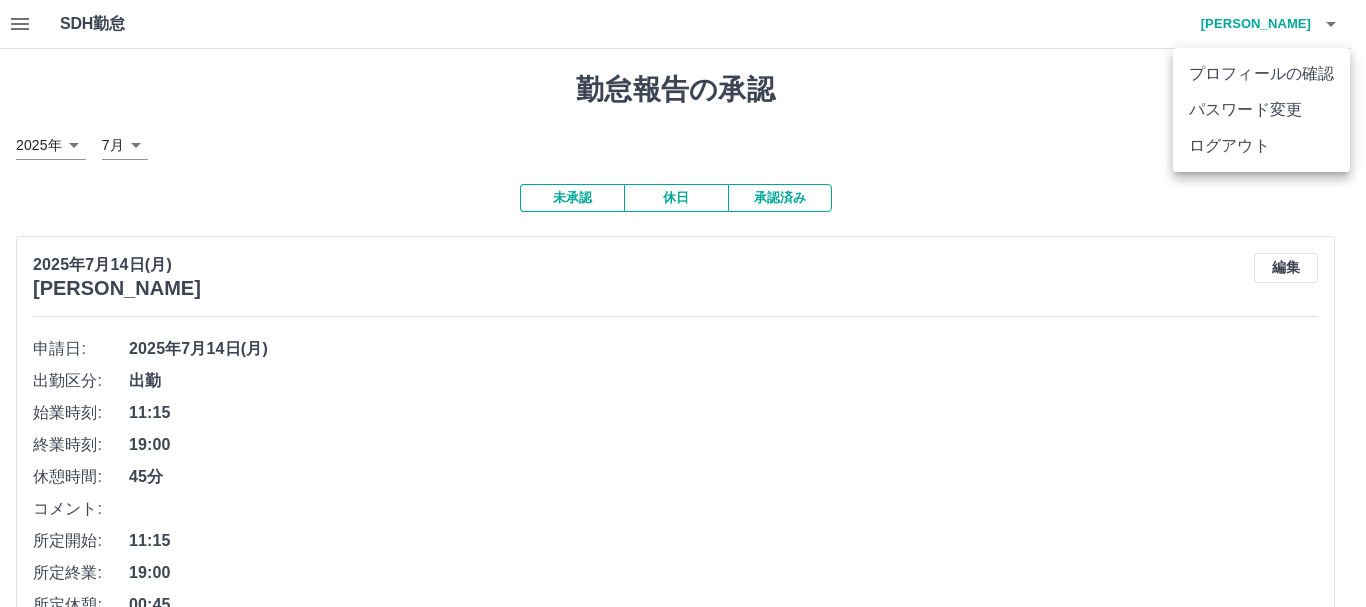 click on "ログアウト" at bounding box center (1261, 146) 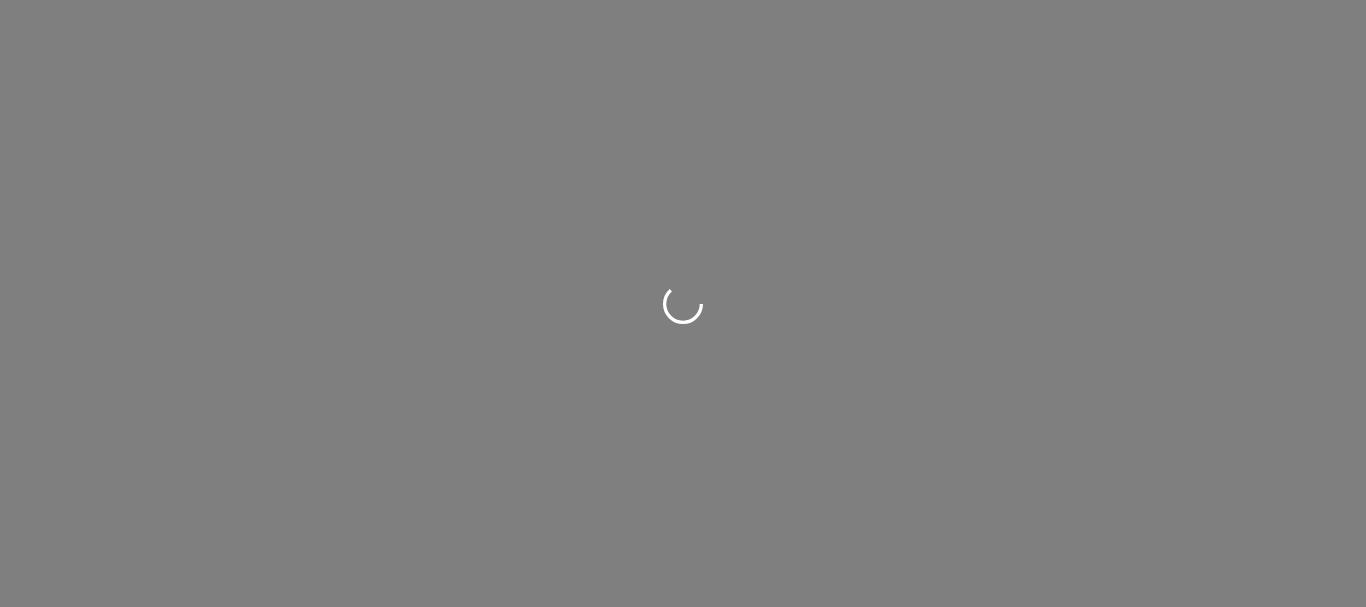 scroll, scrollTop: 0, scrollLeft: 0, axis: both 